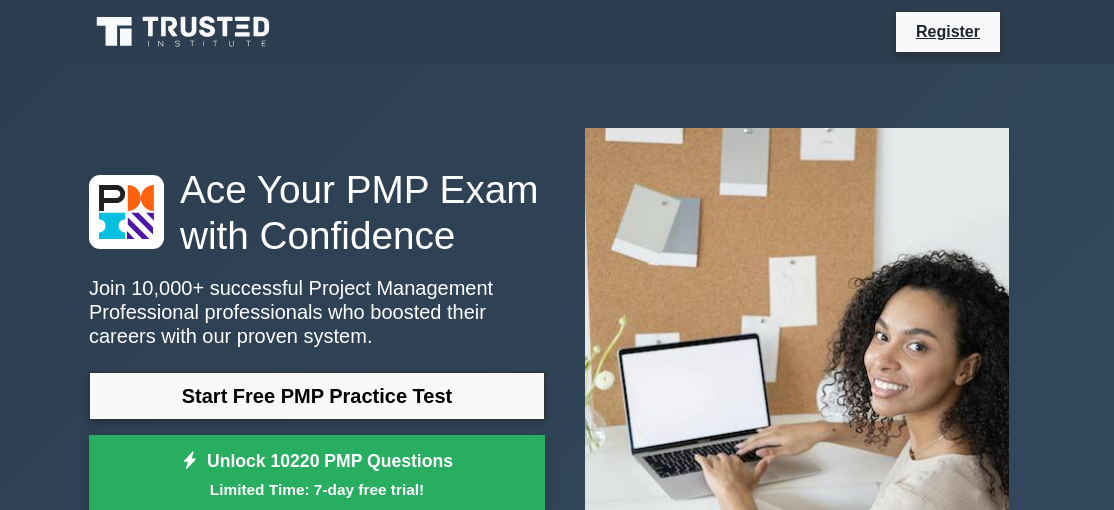 scroll, scrollTop: 0, scrollLeft: 0, axis: both 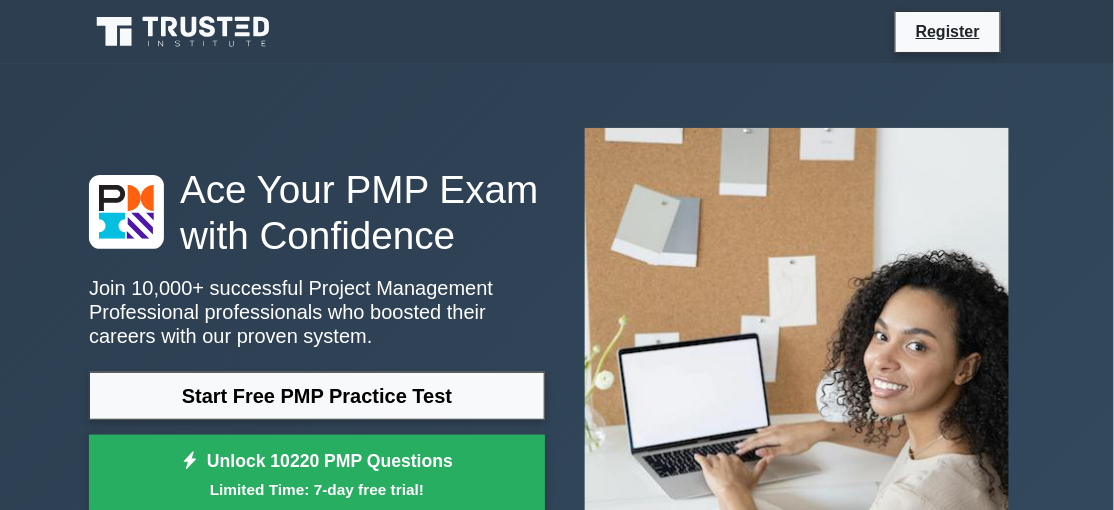 click on "Start Free PMP Practice Test" at bounding box center [317, 396] 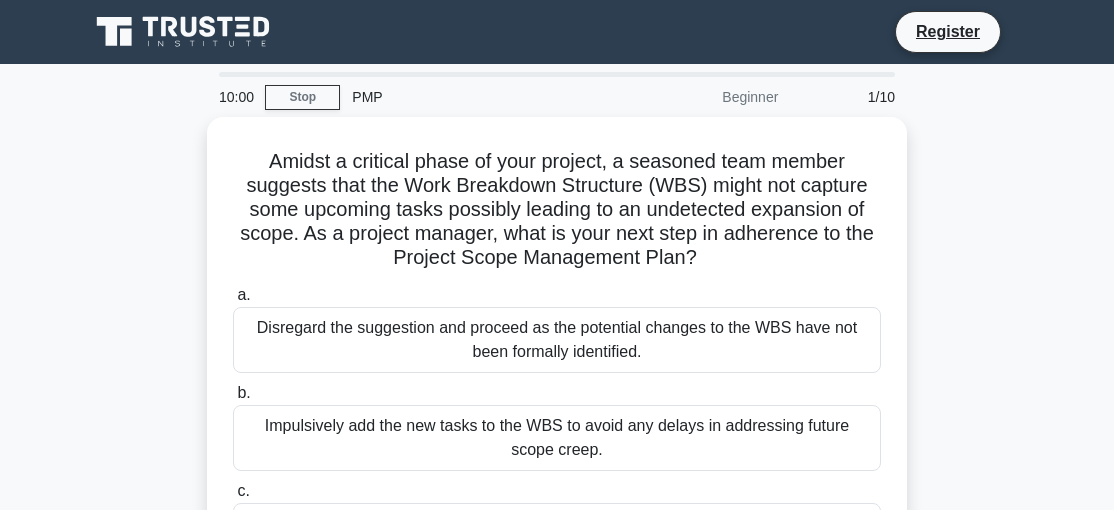 scroll, scrollTop: 0, scrollLeft: 0, axis: both 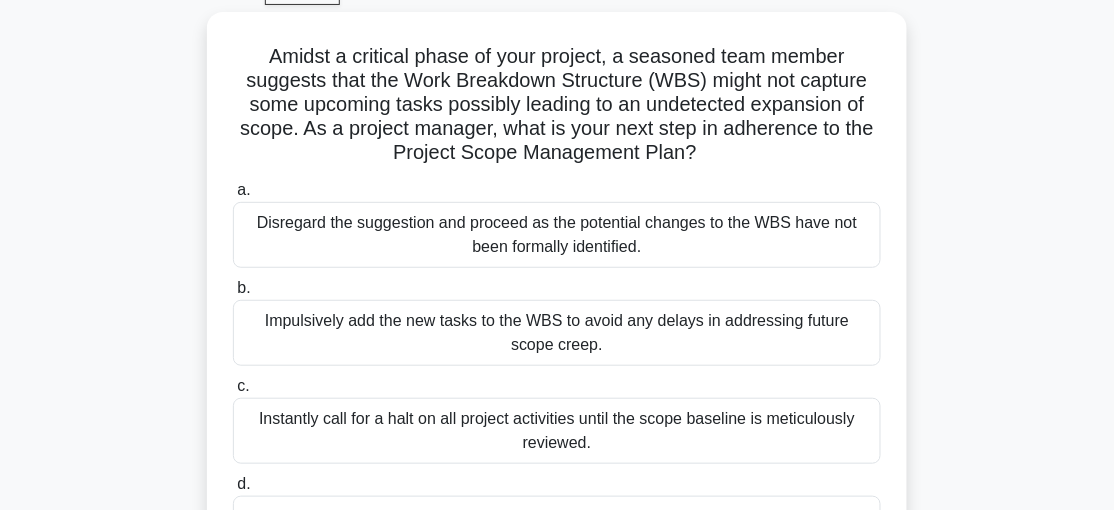 click on "Evaluate the WBS in relation to the scope baseline and engage the team to address potential discrepancies." at bounding box center [557, 529] 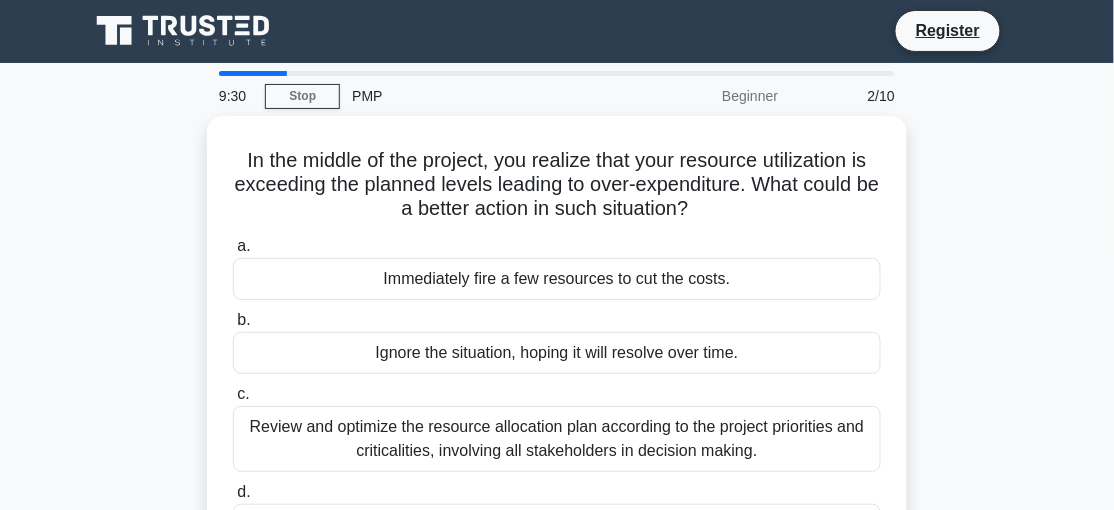 scroll, scrollTop: 0, scrollLeft: 0, axis: both 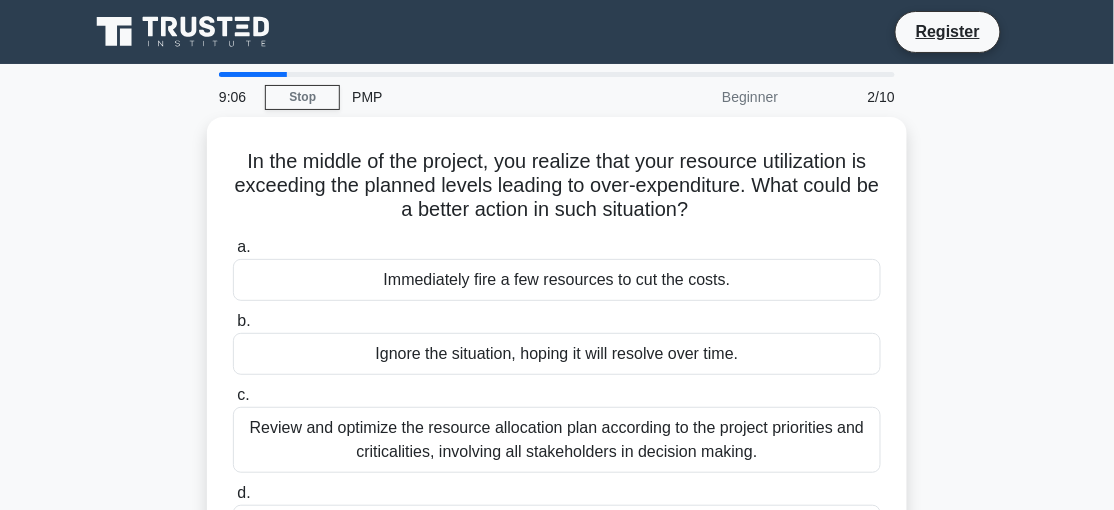 click on "Review and optimize the resource allocation plan according to the project priorities and criticalities, involving all stakeholders in decision making." at bounding box center (557, 440) 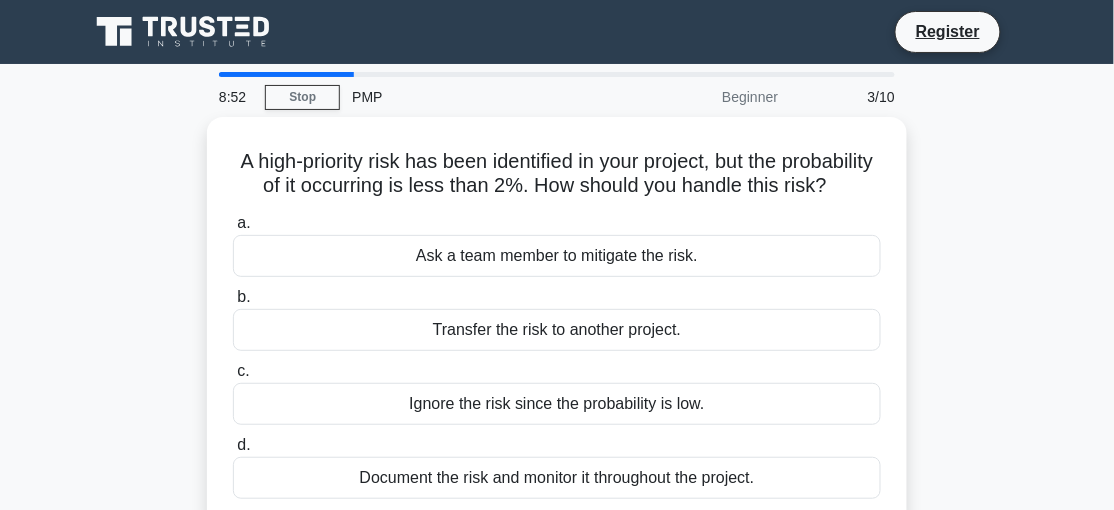 click on "Document the risk and monitor it throughout the project." at bounding box center (557, 478) 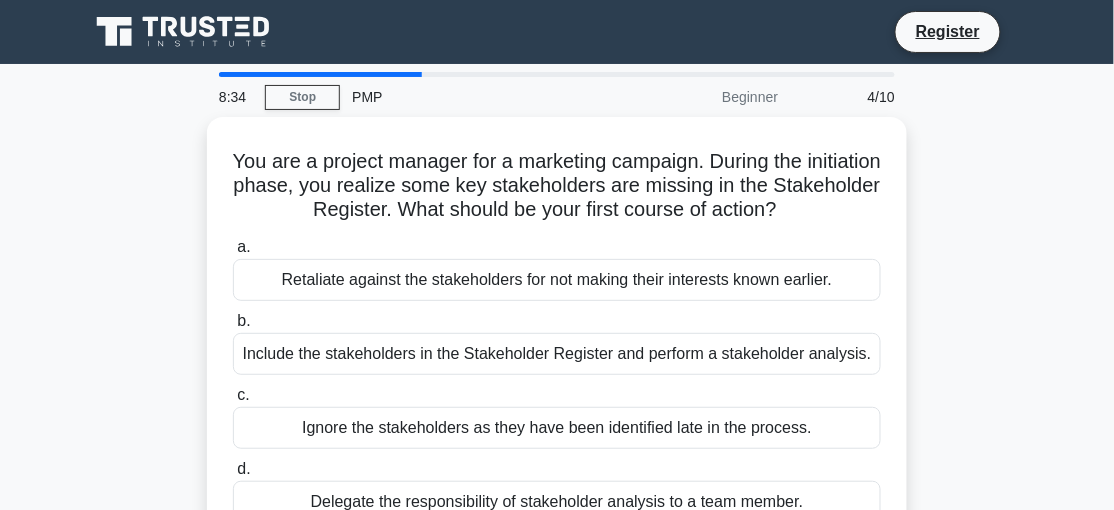 click on "Include the stakeholders in the Stakeholder Register and perform a stakeholder analysis." at bounding box center [557, 354] 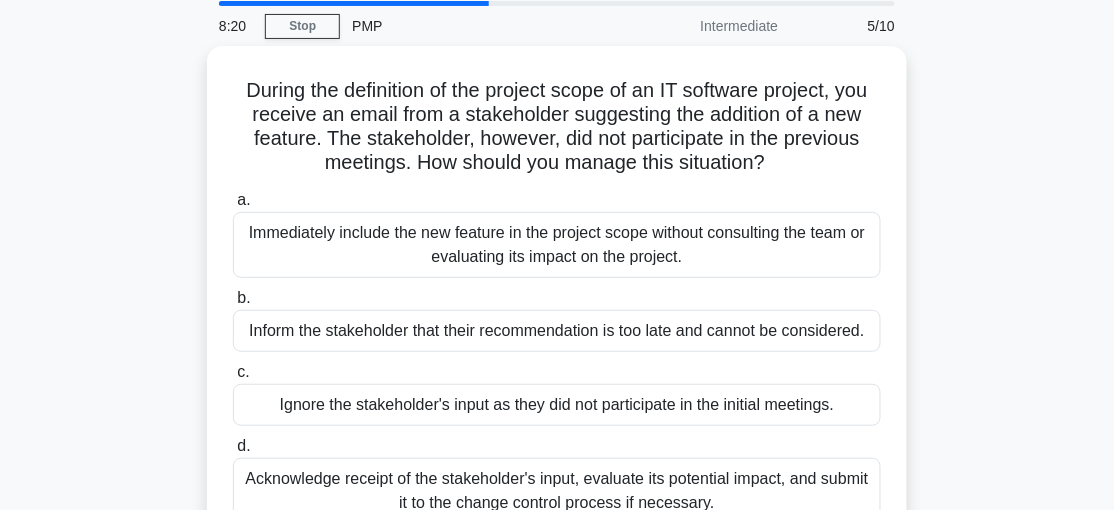 scroll, scrollTop: 72, scrollLeft: 0, axis: vertical 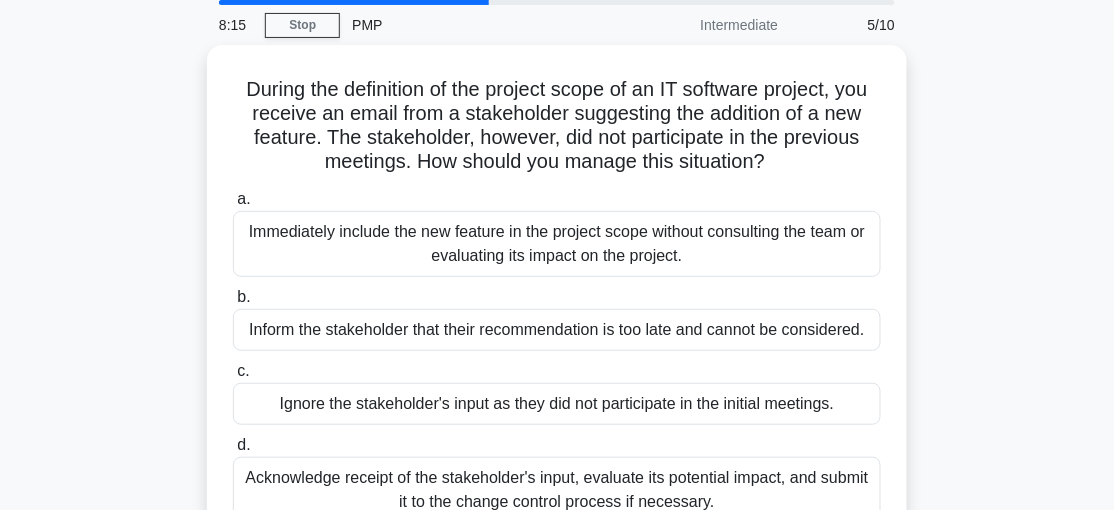 click on "Acknowledge receipt of the stakeholder's input, evaluate its potential impact, and submit it to the change control process if necessary." at bounding box center [557, 490] 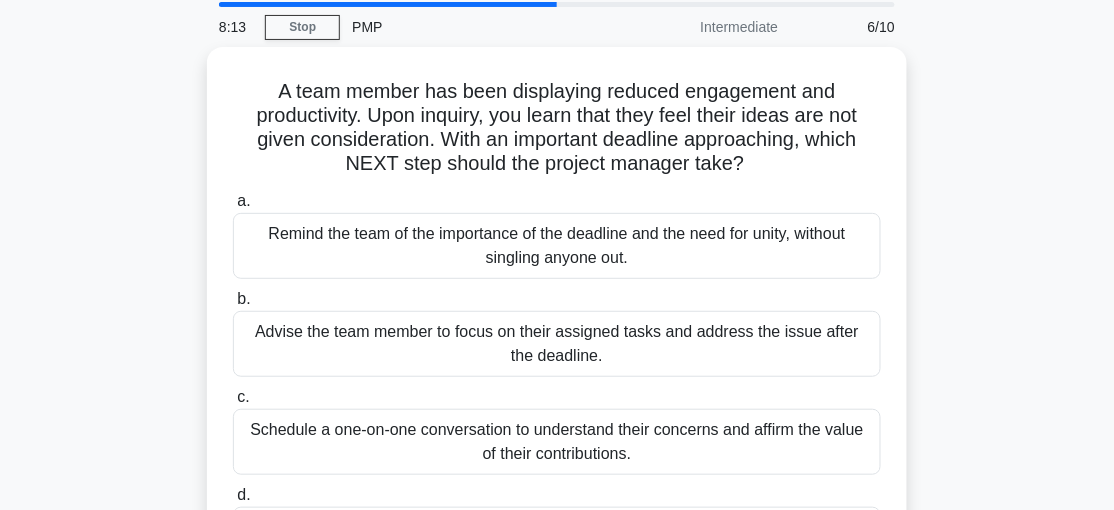 scroll, scrollTop: 71, scrollLeft: 0, axis: vertical 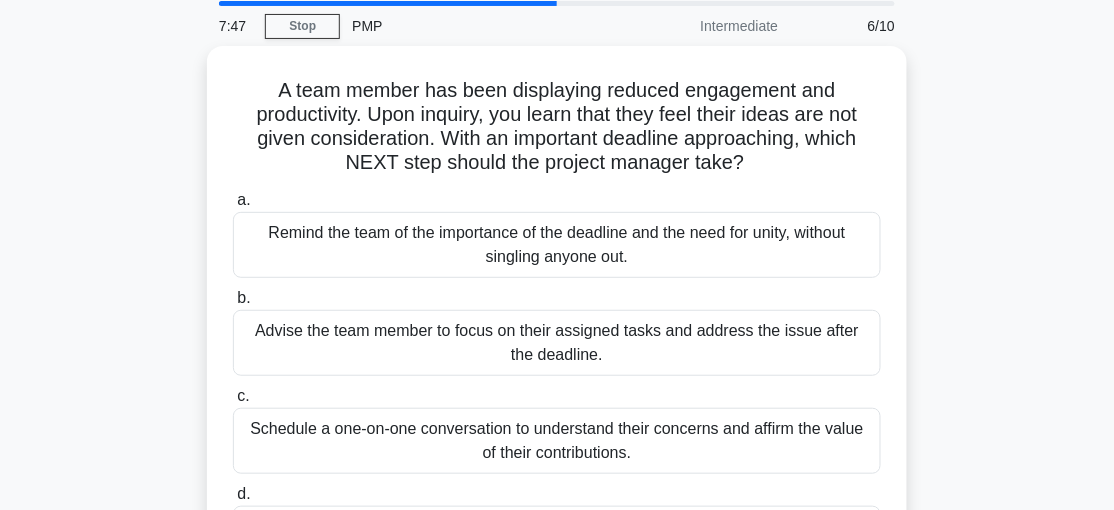 click on "Remind the team of the importance of the deadline and the need for unity, without singling anyone out." at bounding box center [557, 245] 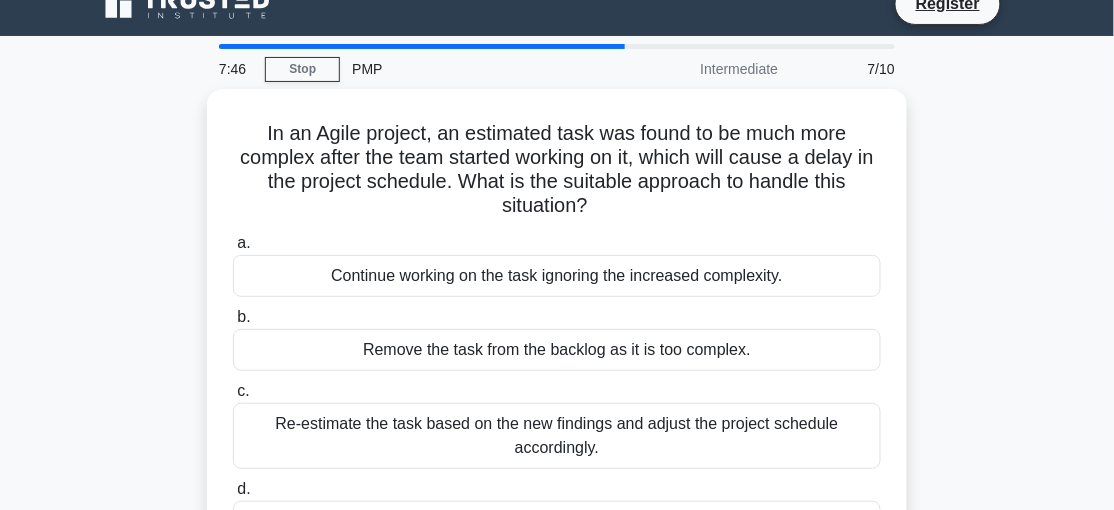 scroll, scrollTop: 0, scrollLeft: 0, axis: both 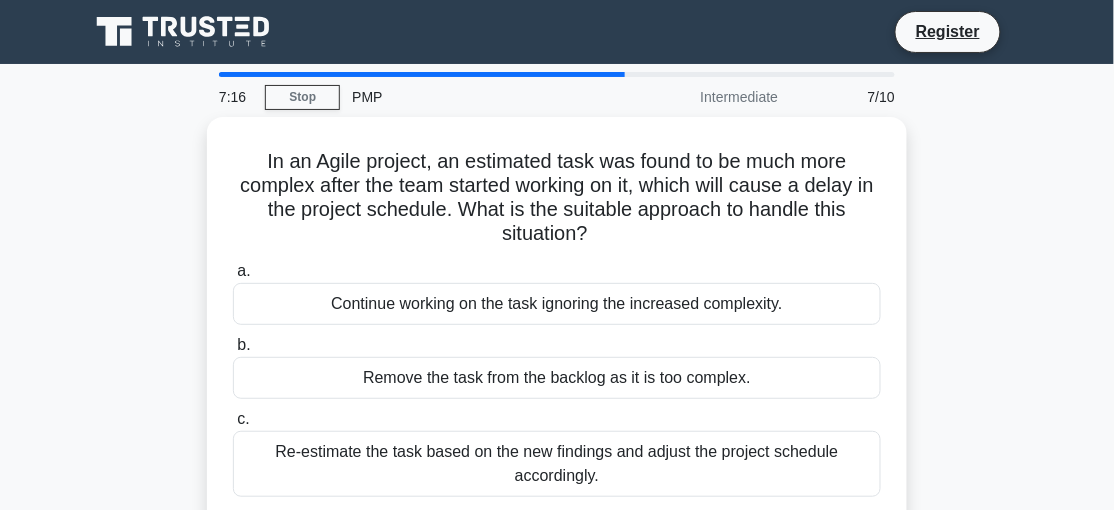click on "Re-estimate the task based on the new findings and adjust the project schedule accordingly." at bounding box center (557, 464) 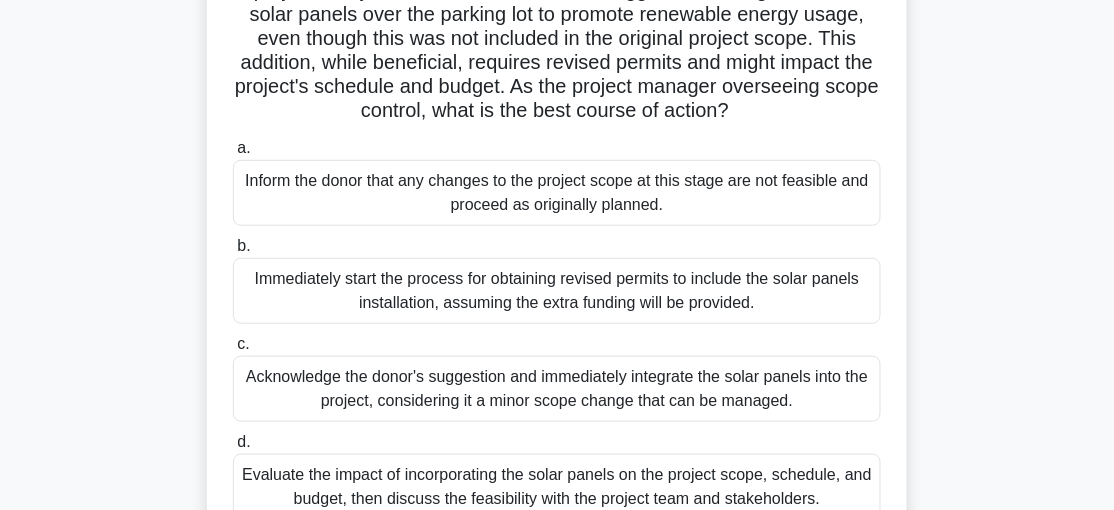 scroll, scrollTop: 199, scrollLeft: 0, axis: vertical 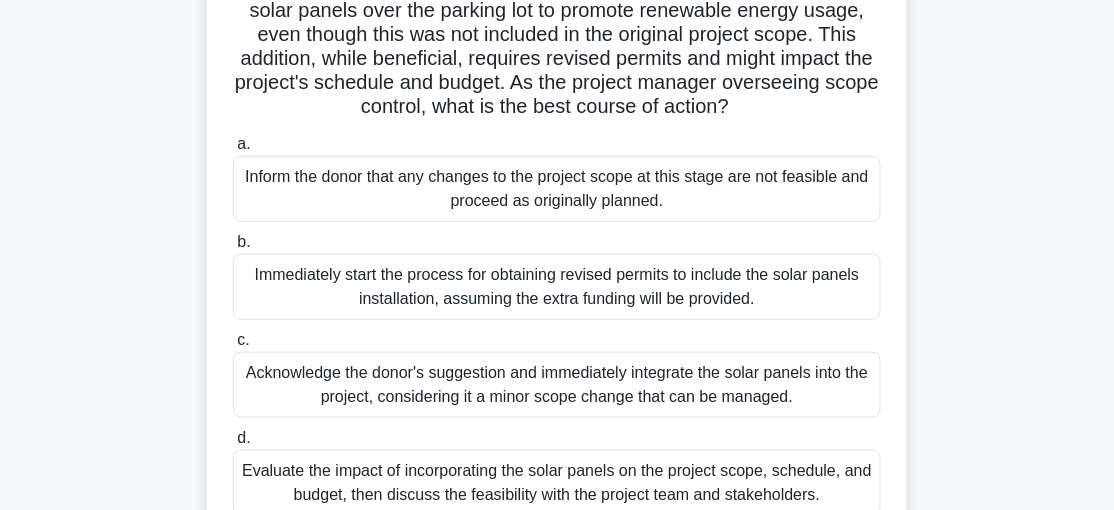 click on "Evaluate the impact of incorporating the solar panels on the project scope, schedule, and budget, then discuss the feasibility with the project team and stakeholders." at bounding box center [557, 483] 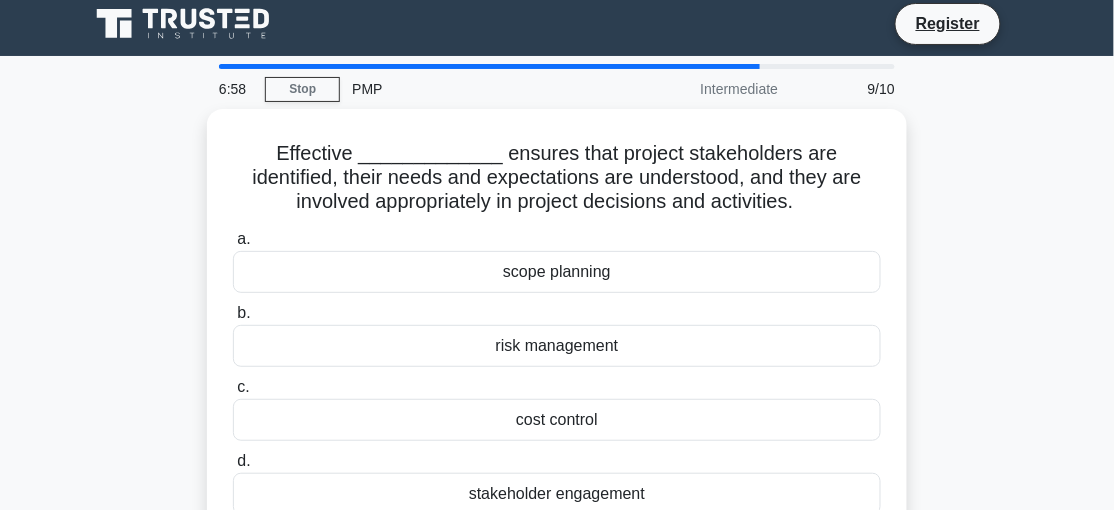 scroll, scrollTop: 0, scrollLeft: 0, axis: both 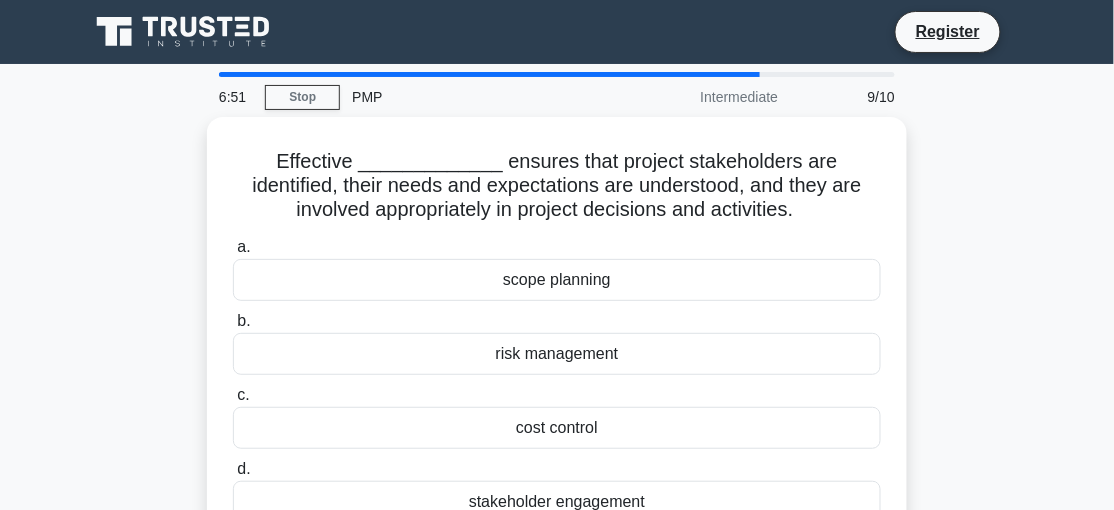 click on "stakeholder engagement" at bounding box center [557, 502] 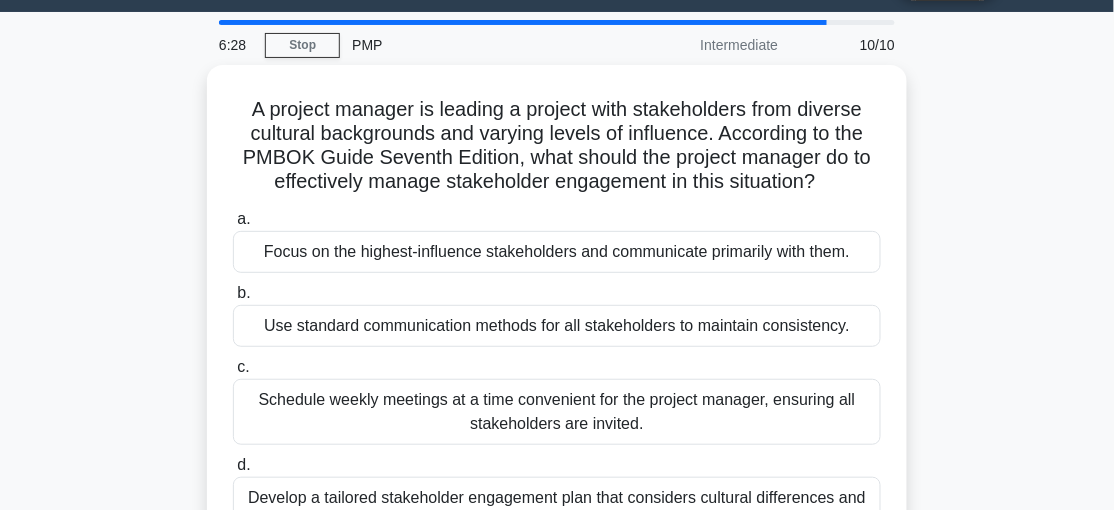 scroll, scrollTop: 52, scrollLeft: 0, axis: vertical 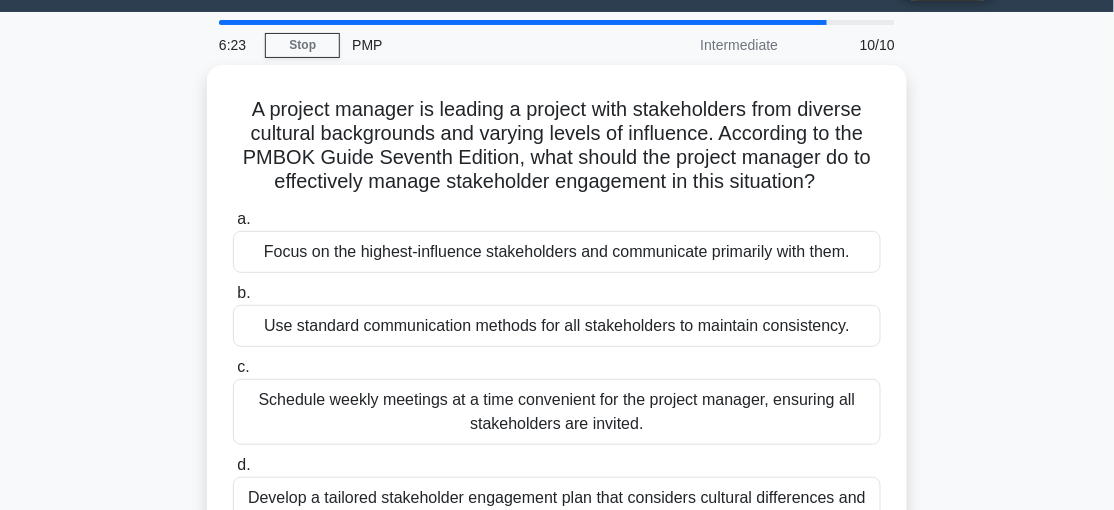 click on "Develop a tailored stakeholder engagement plan that considers cultural differences and stakeholder influence levels." at bounding box center [557, 510] 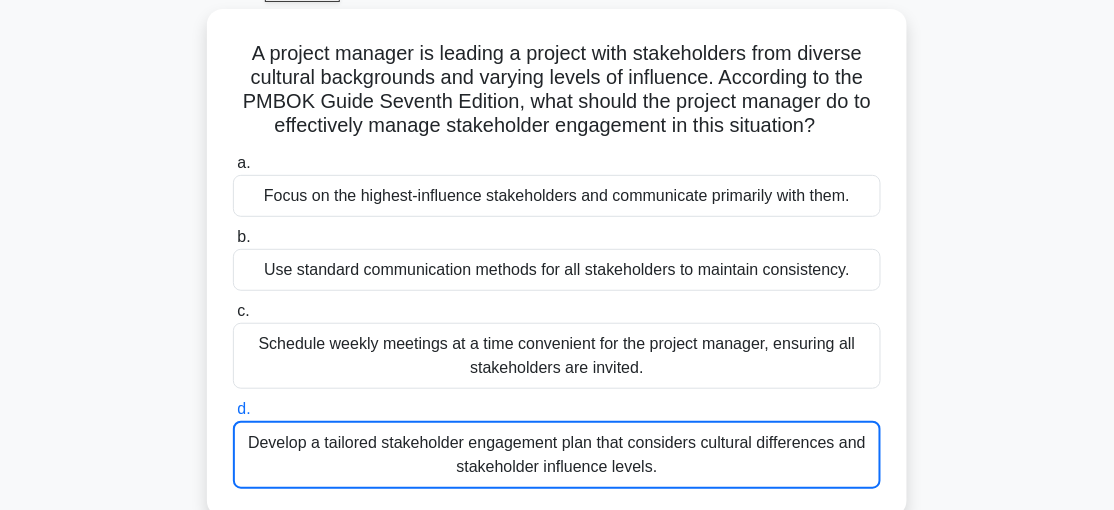 scroll, scrollTop: 148, scrollLeft: 0, axis: vertical 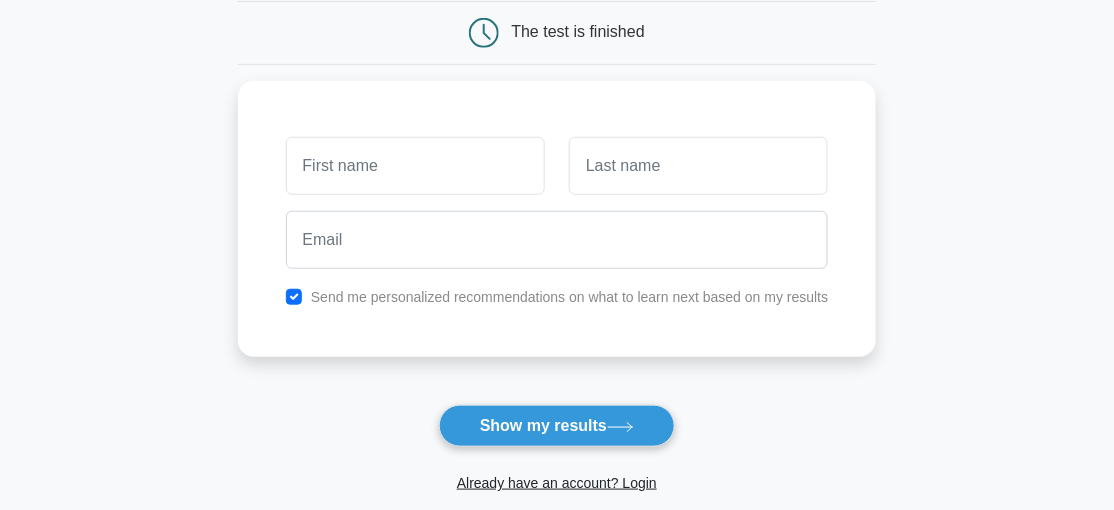 click on "Wait, there is more! Continue to see your result
The test is finished
and the" at bounding box center (557, 223) 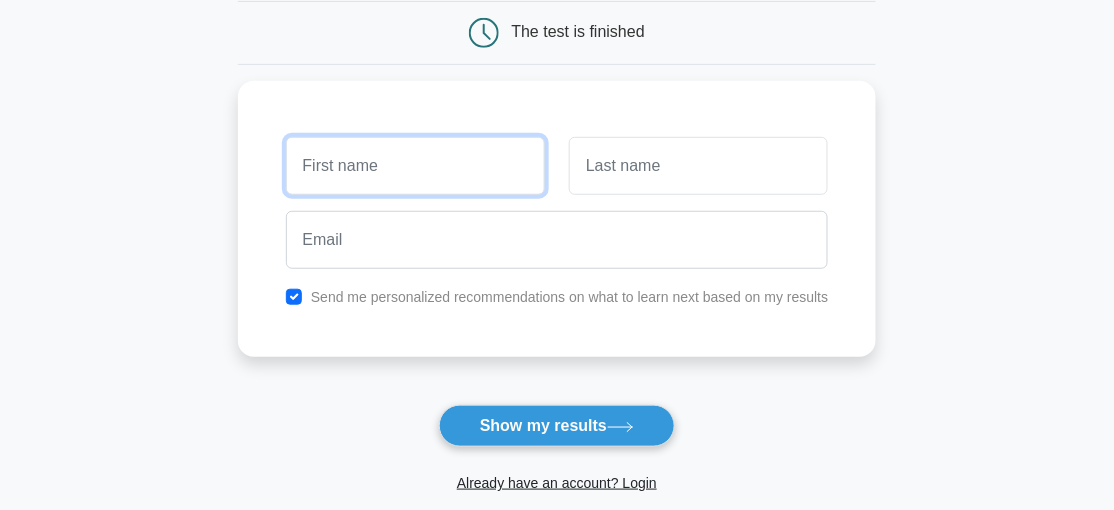 click at bounding box center (415, 166) 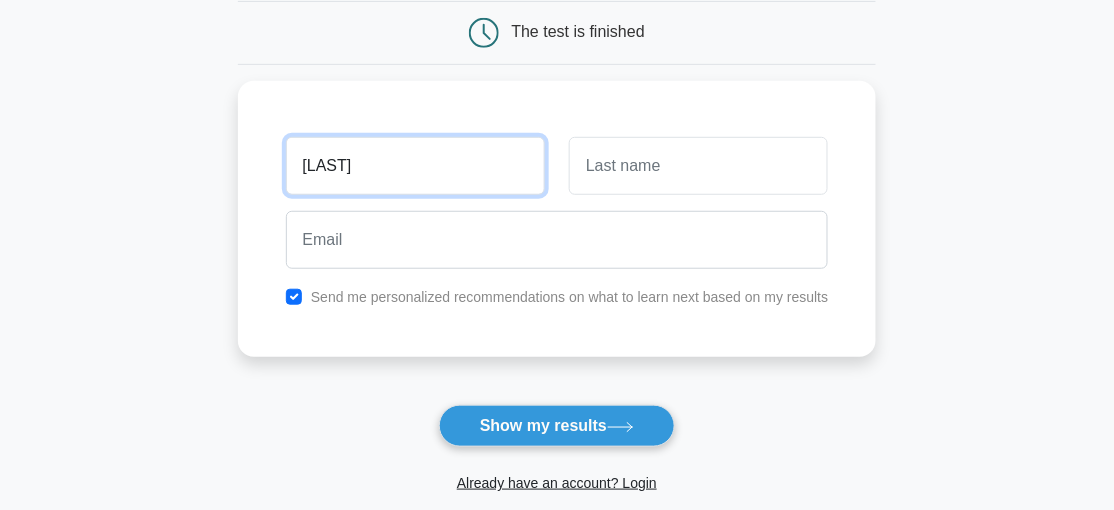 type on "Jenkins" 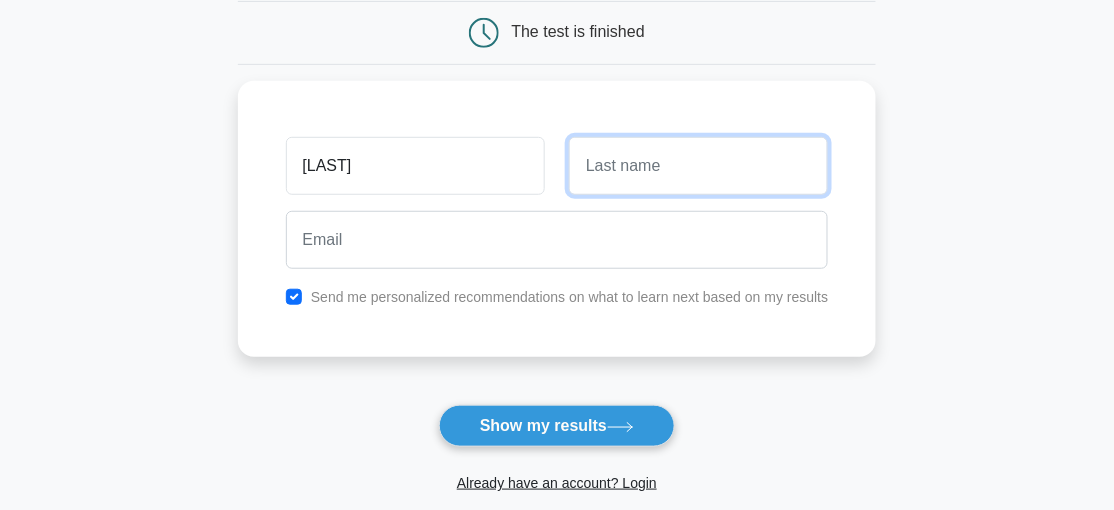 click at bounding box center [698, 166] 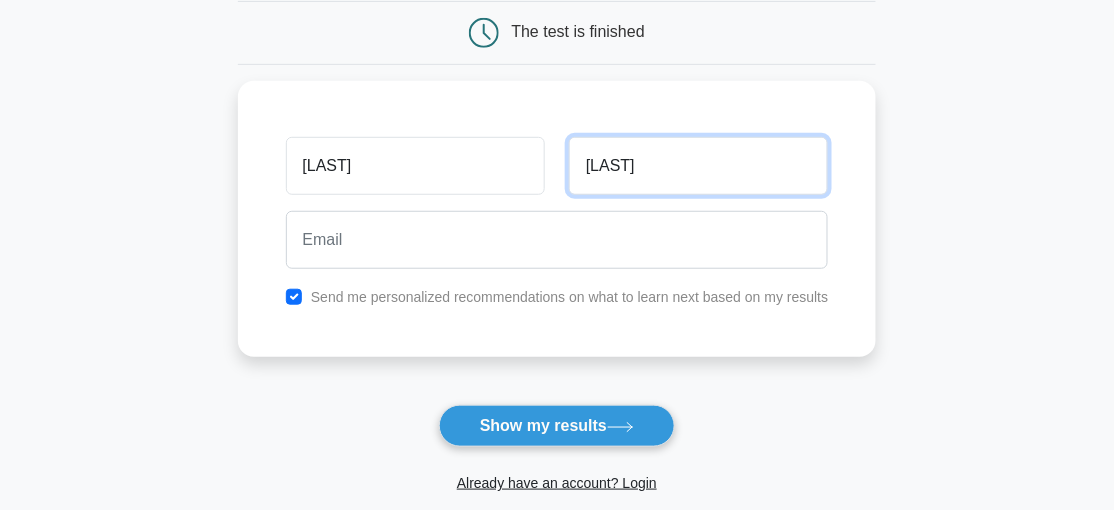 type on "Yeo" 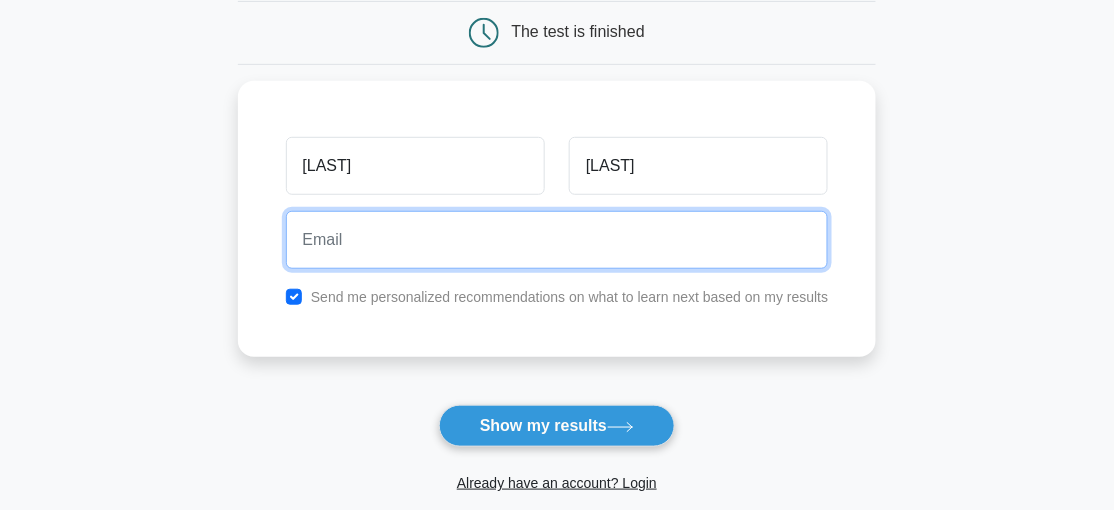 click at bounding box center (557, 240) 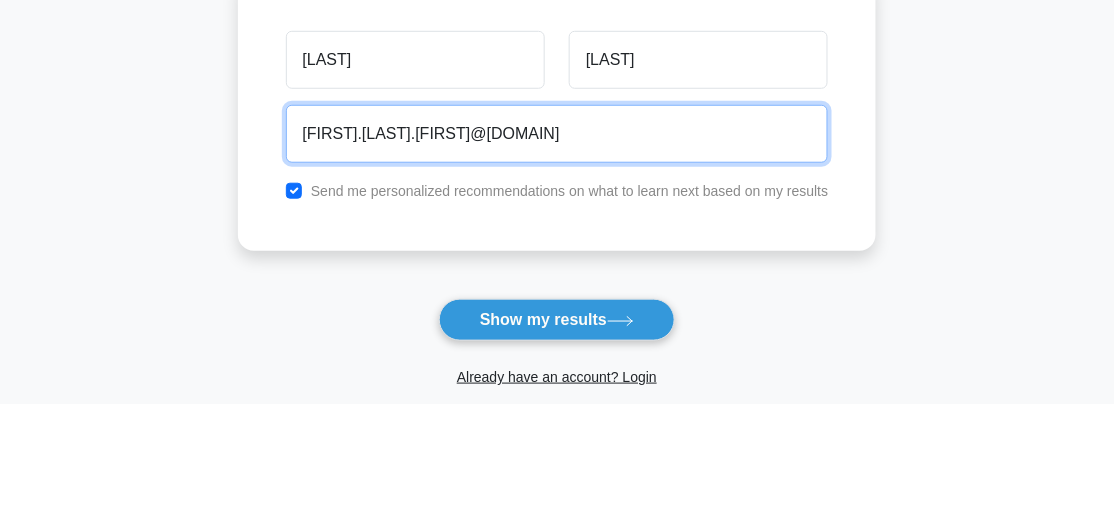 scroll, scrollTop: 200, scrollLeft: 0, axis: vertical 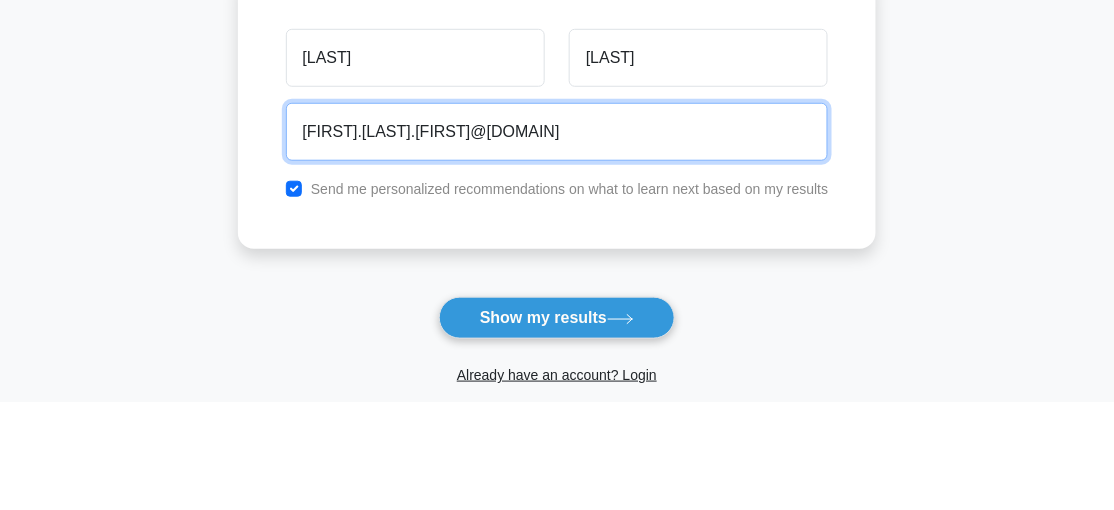 type on "jian.passing.through@gmail.com" 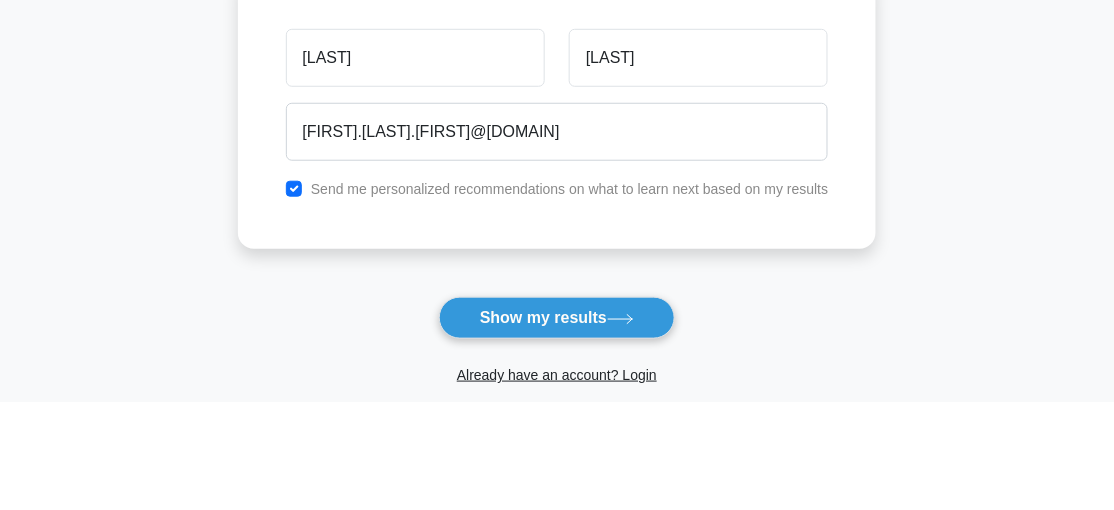 click on "Show my results" at bounding box center (557, 426) 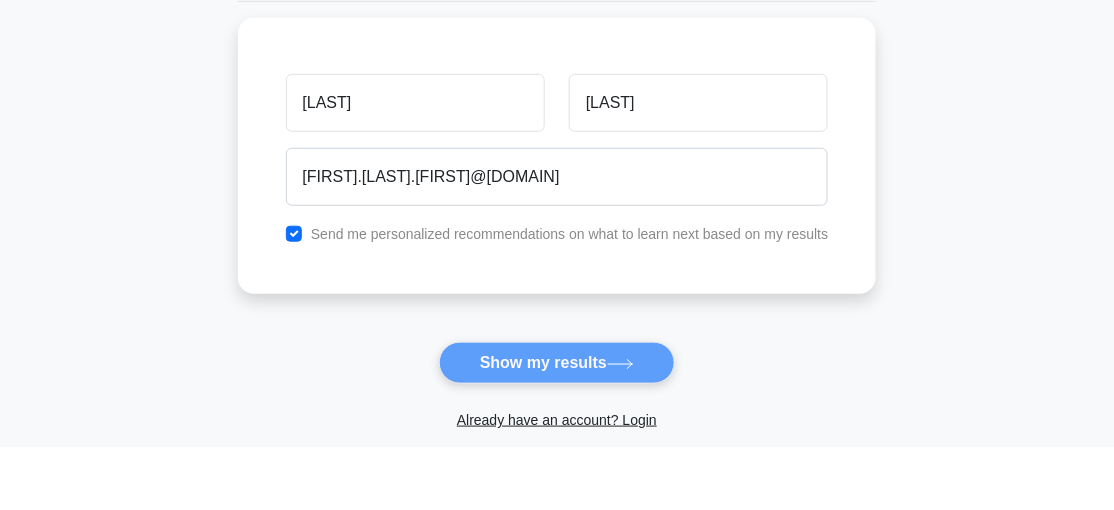 scroll, scrollTop: 200, scrollLeft: 0, axis: vertical 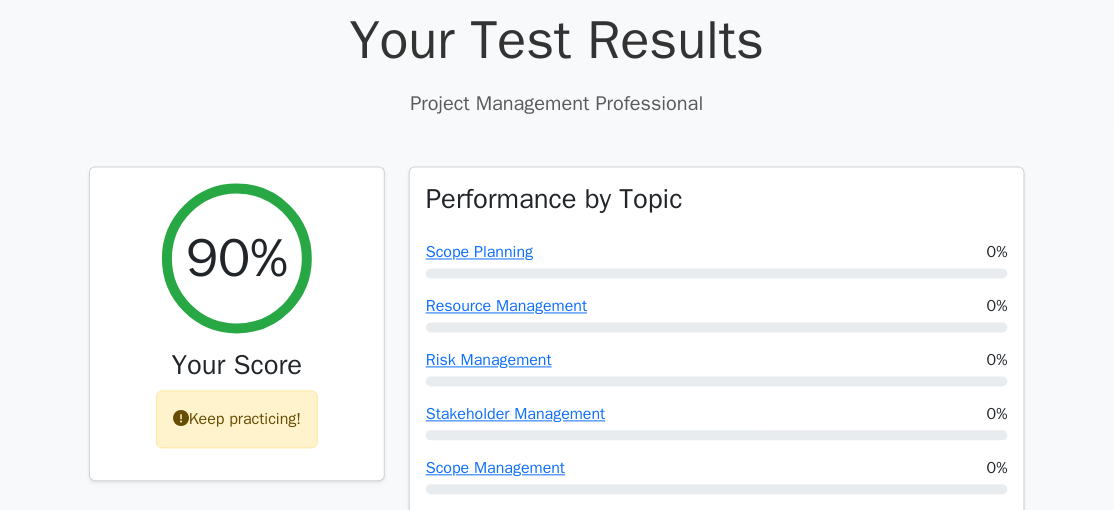 click on "Your Test Results
Project Management Professional
90%
Your Score
Keep practicing!
Performance by Topic
Scope Planning
0%
Resource Management
0%
0% 0% 0% #" at bounding box center (557, 1767) 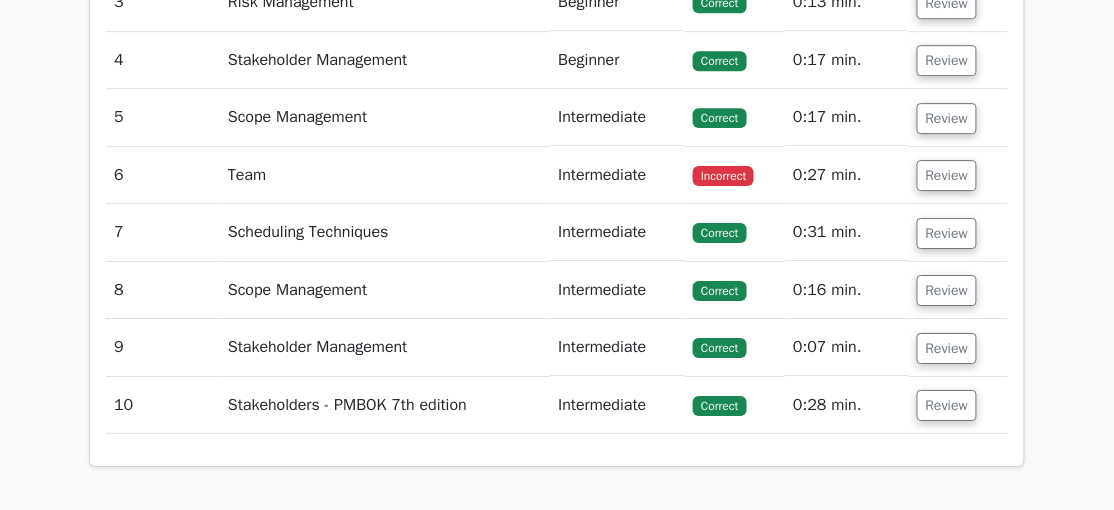 scroll, scrollTop: 3018, scrollLeft: 0, axis: vertical 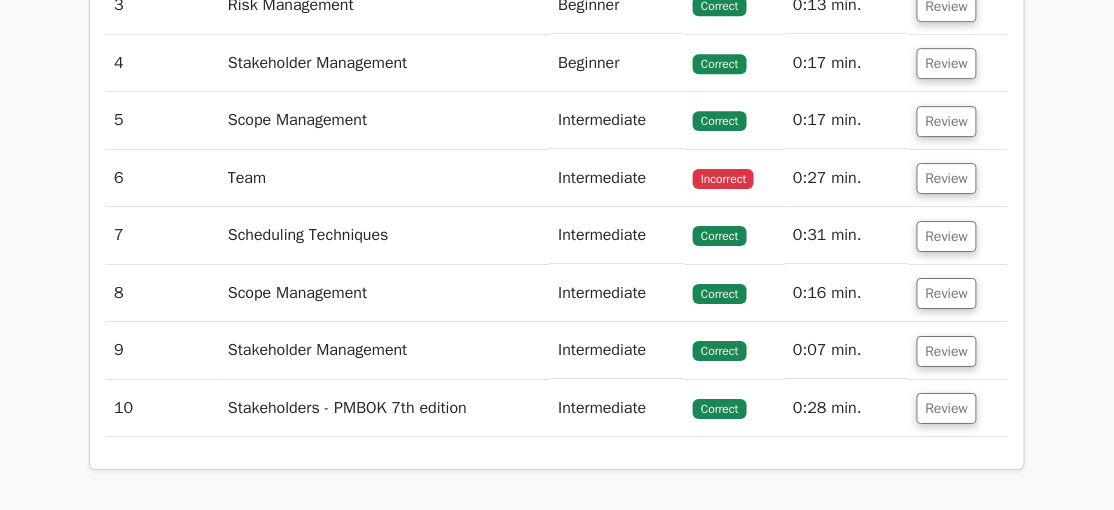 click on "Correct" at bounding box center (719, 409) 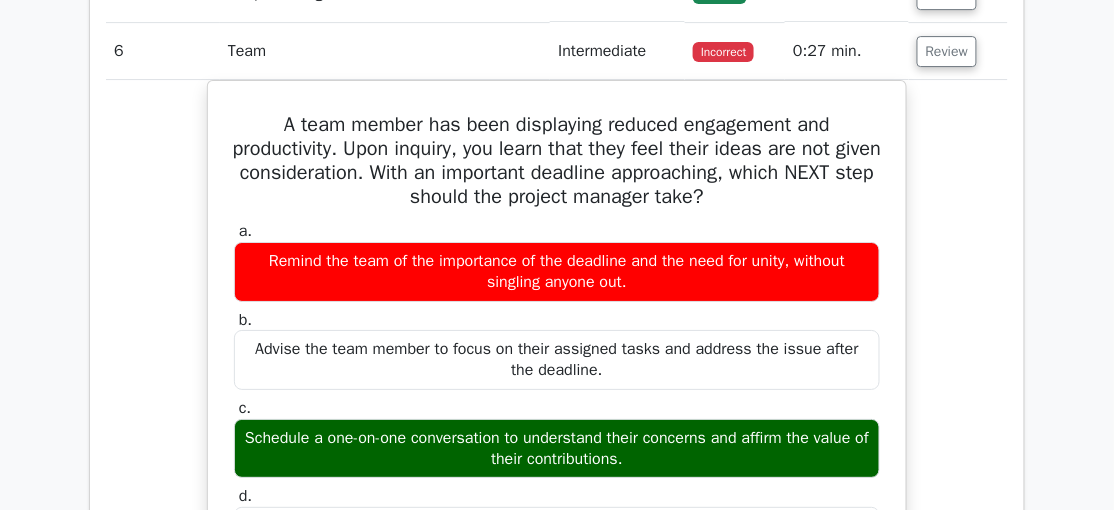 scroll, scrollTop: 3146, scrollLeft: 0, axis: vertical 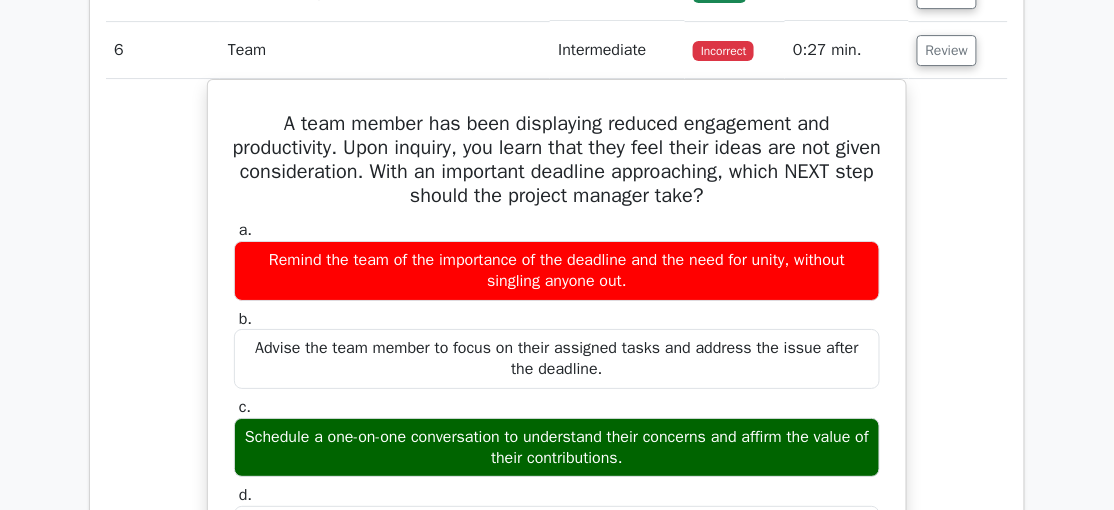 click on "Remind the team of the importance of the deadline and the need for unity, without singling anyone out." at bounding box center (557, 271) 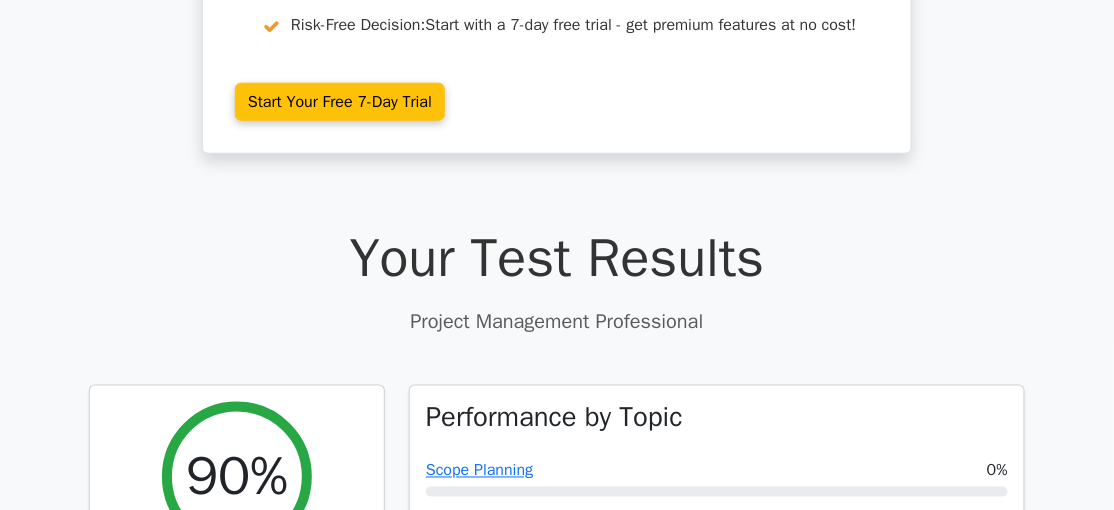 scroll, scrollTop: 0, scrollLeft: 0, axis: both 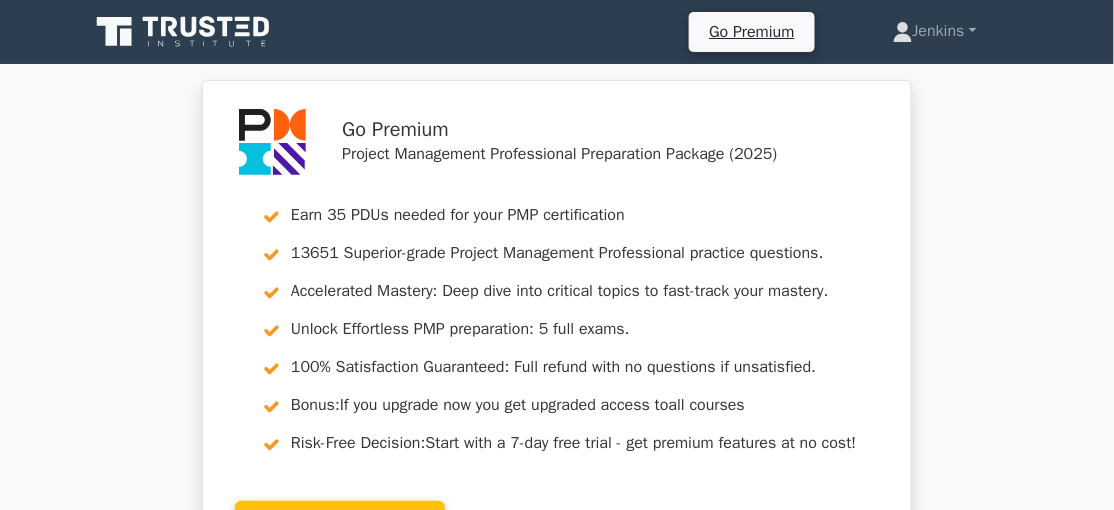 click on "Go Premium" at bounding box center (751, 32) 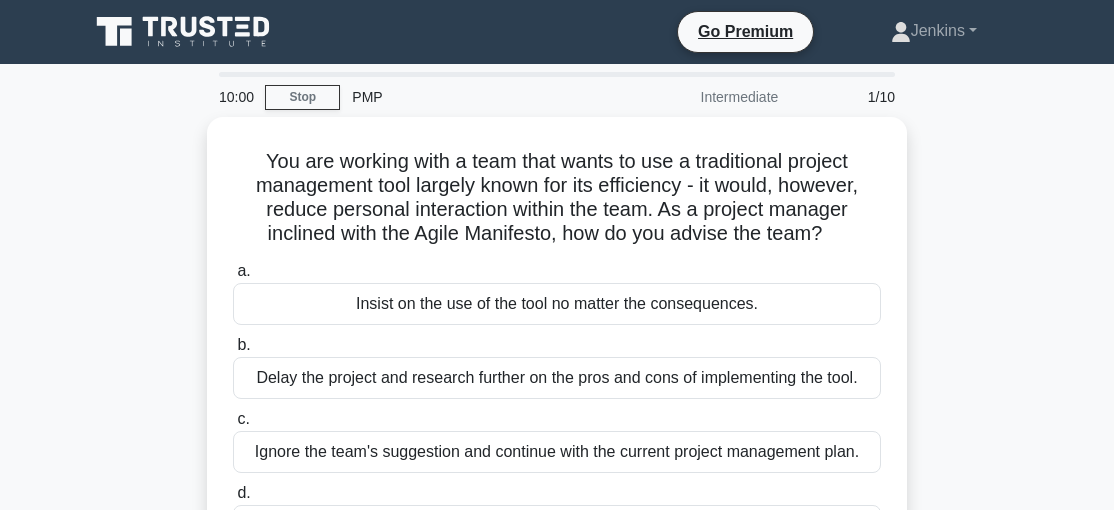 scroll, scrollTop: 148, scrollLeft: 0, axis: vertical 